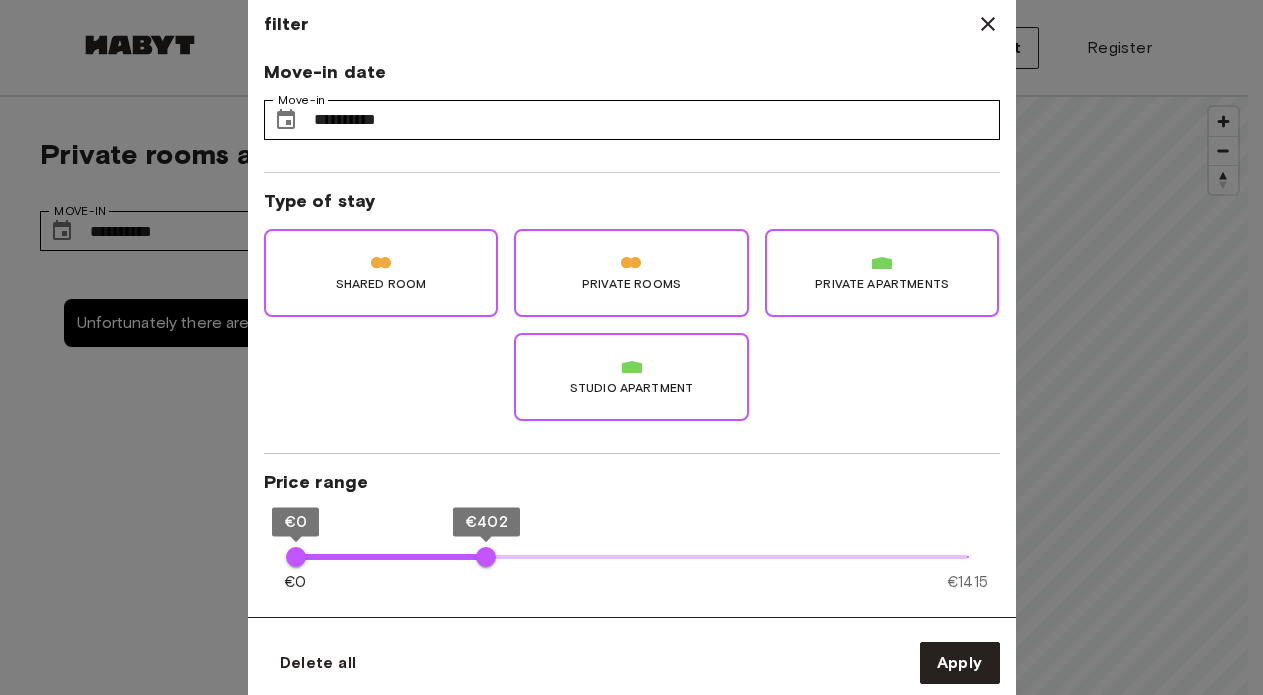 scroll, scrollTop: 0, scrollLeft: 0, axis: both 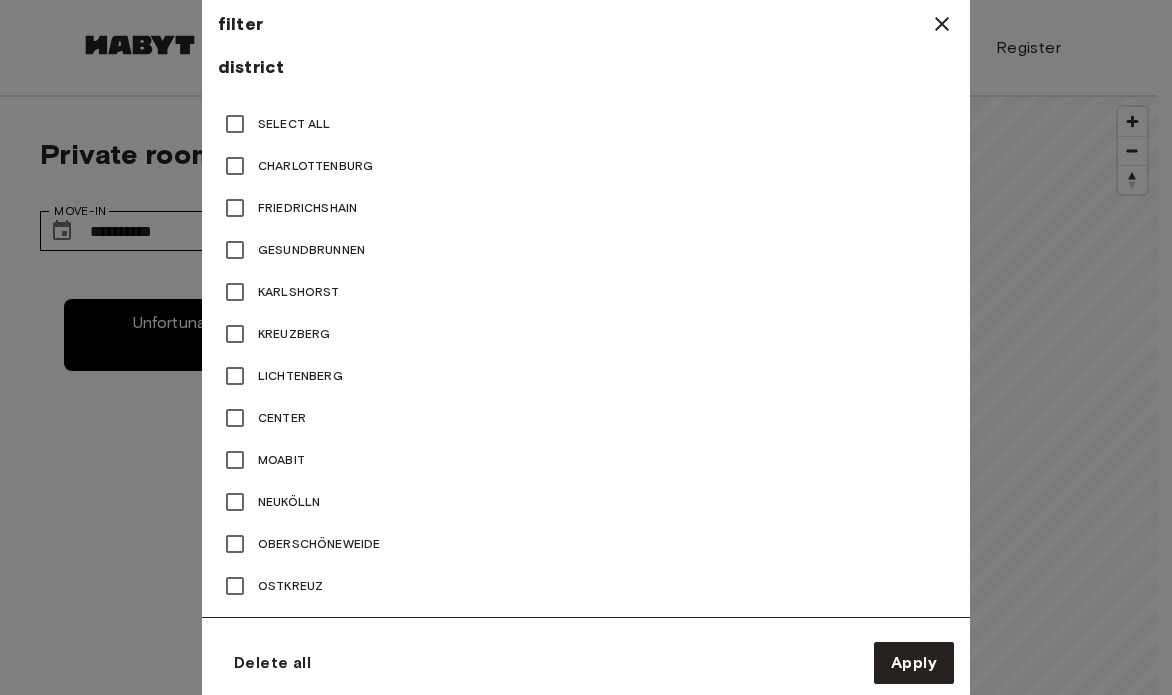 type on "**" 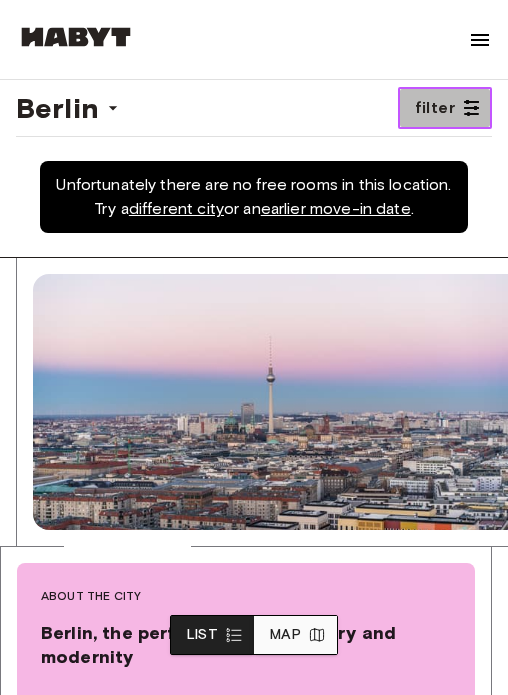 click on "filter" at bounding box center [445, 108] 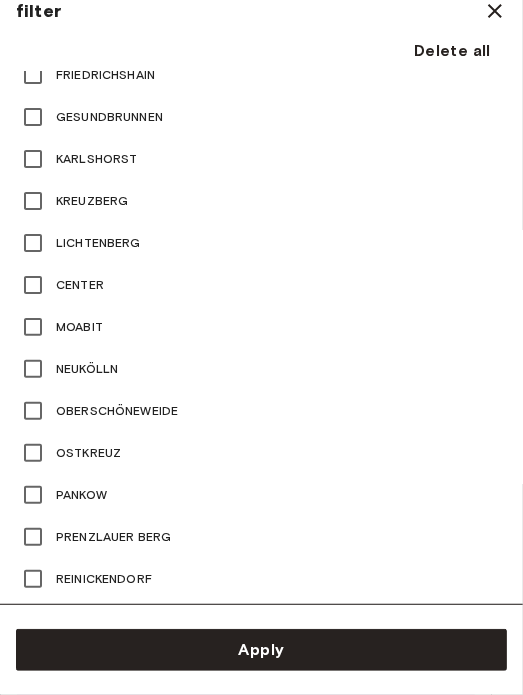 scroll, scrollTop: 1000, scrollLeft: 0, axis: vertical 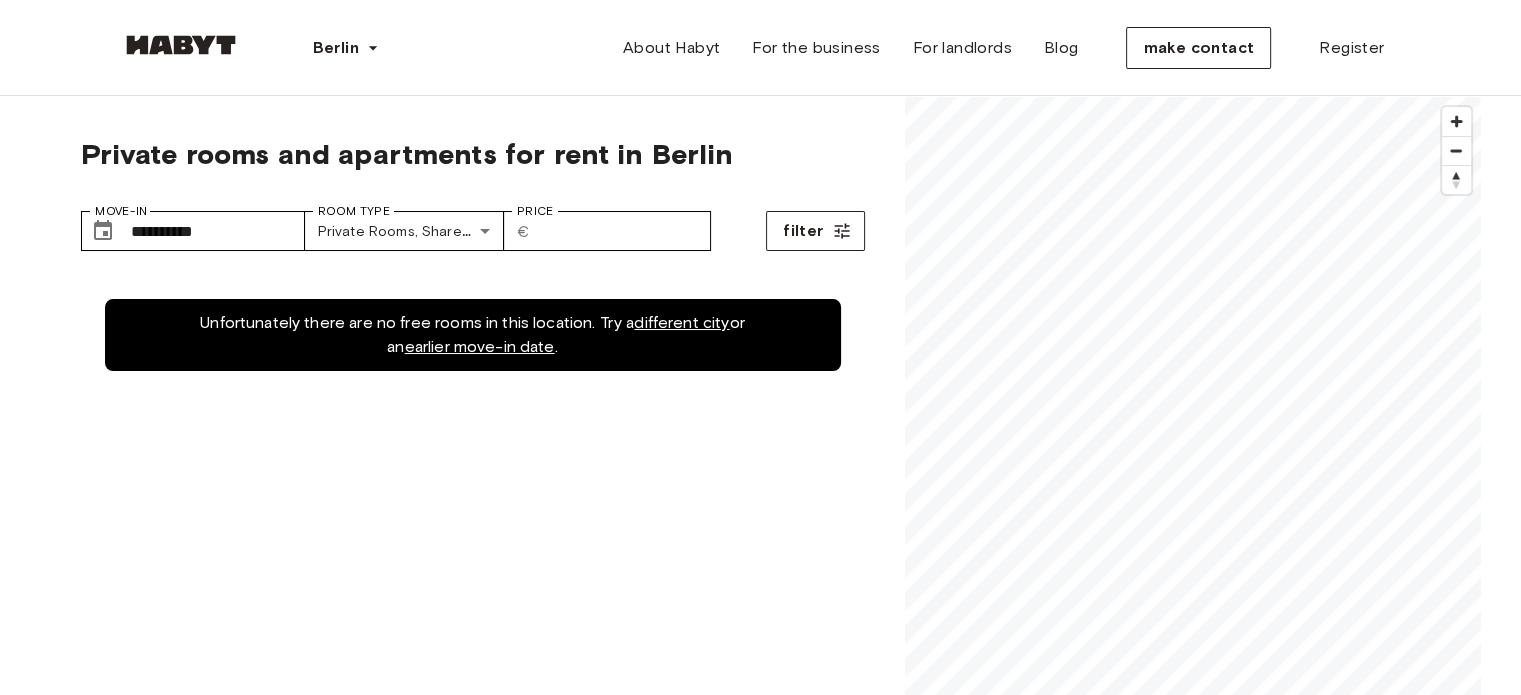 click on "different city" at bounding box center (681, 322) 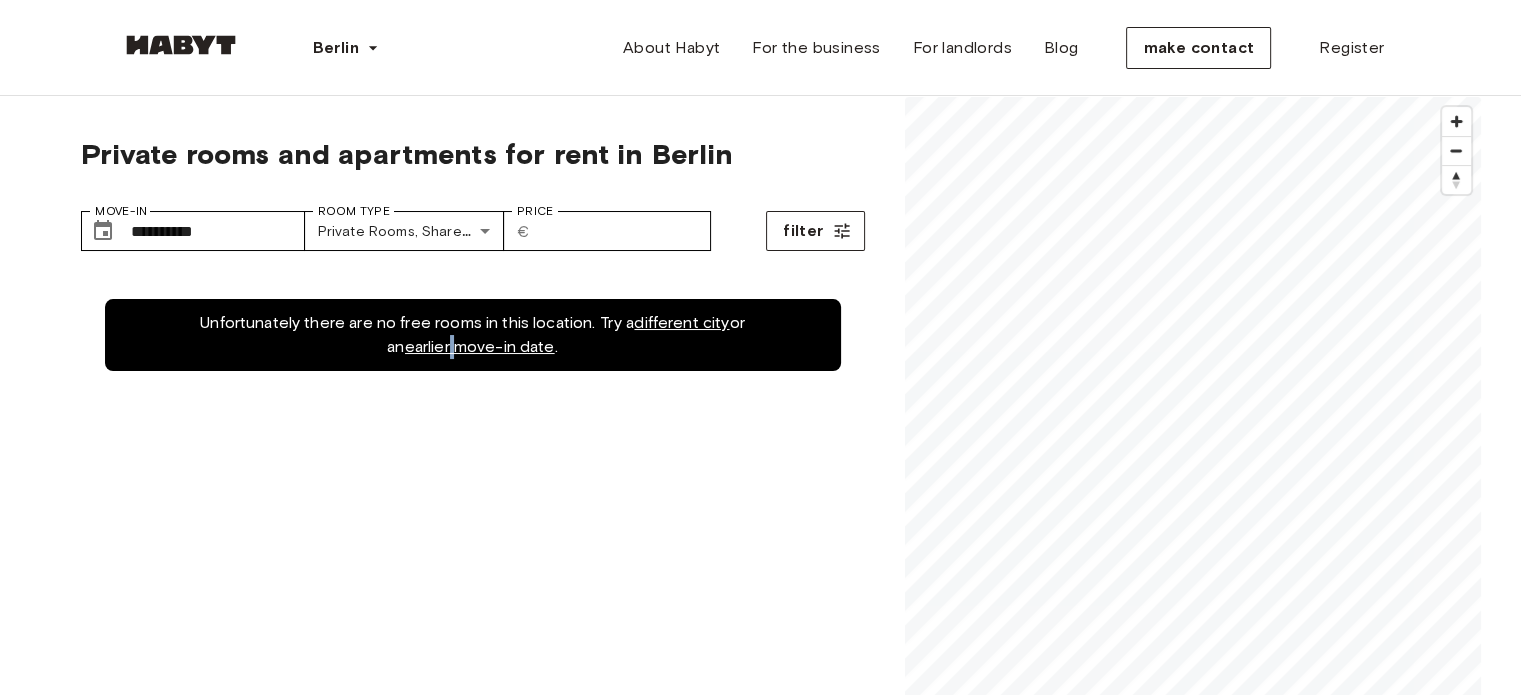 click on "earlier move-in date" at bounding box center [480, 346] 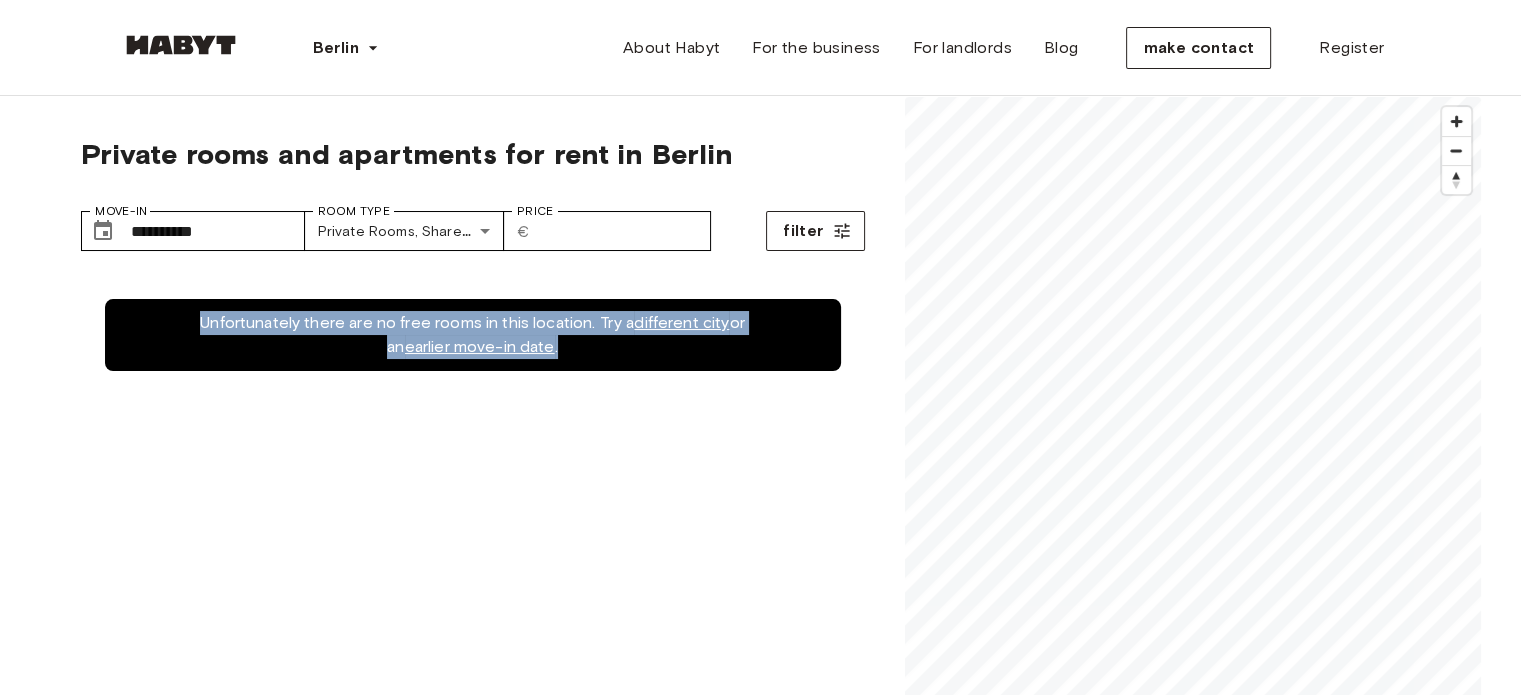 click on "earlier move-in date" at bounding box center (480, 346) 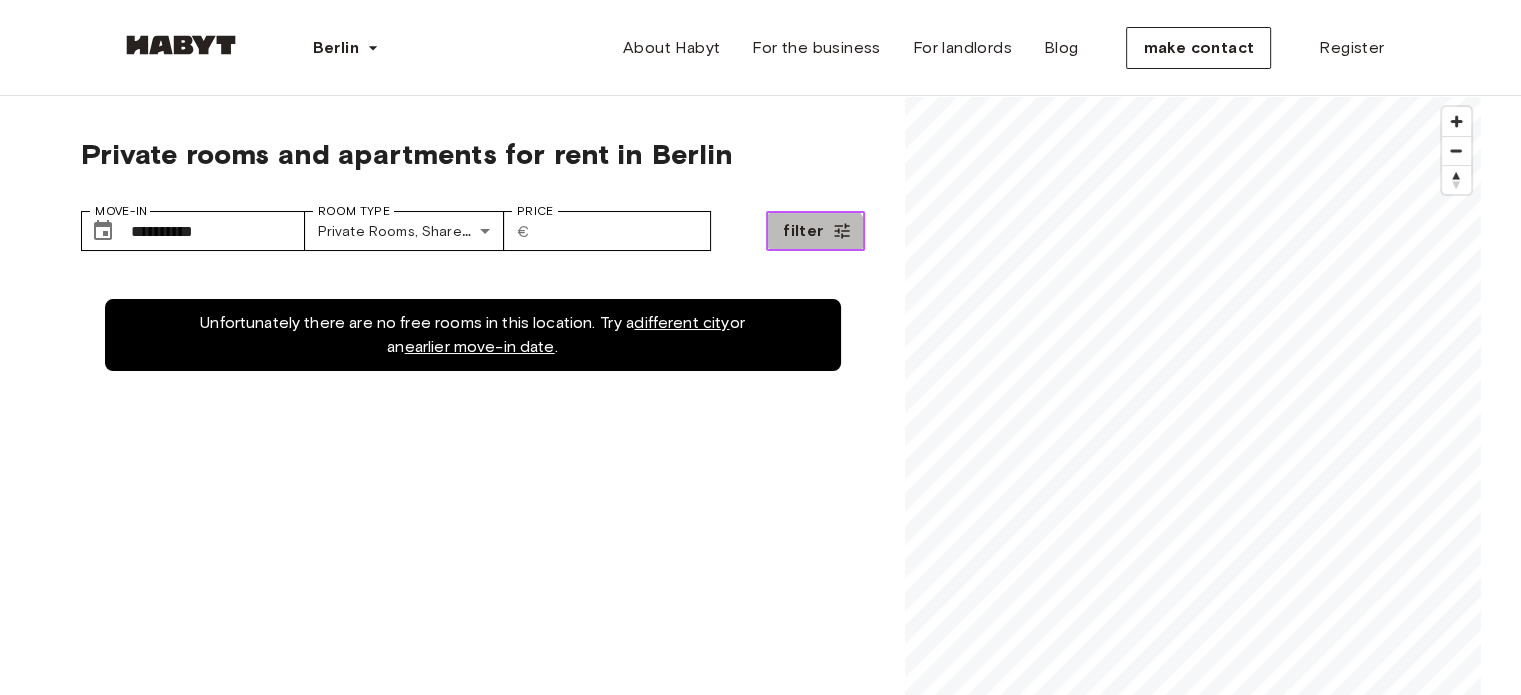click on "filter" at bounding box center (815, 231) 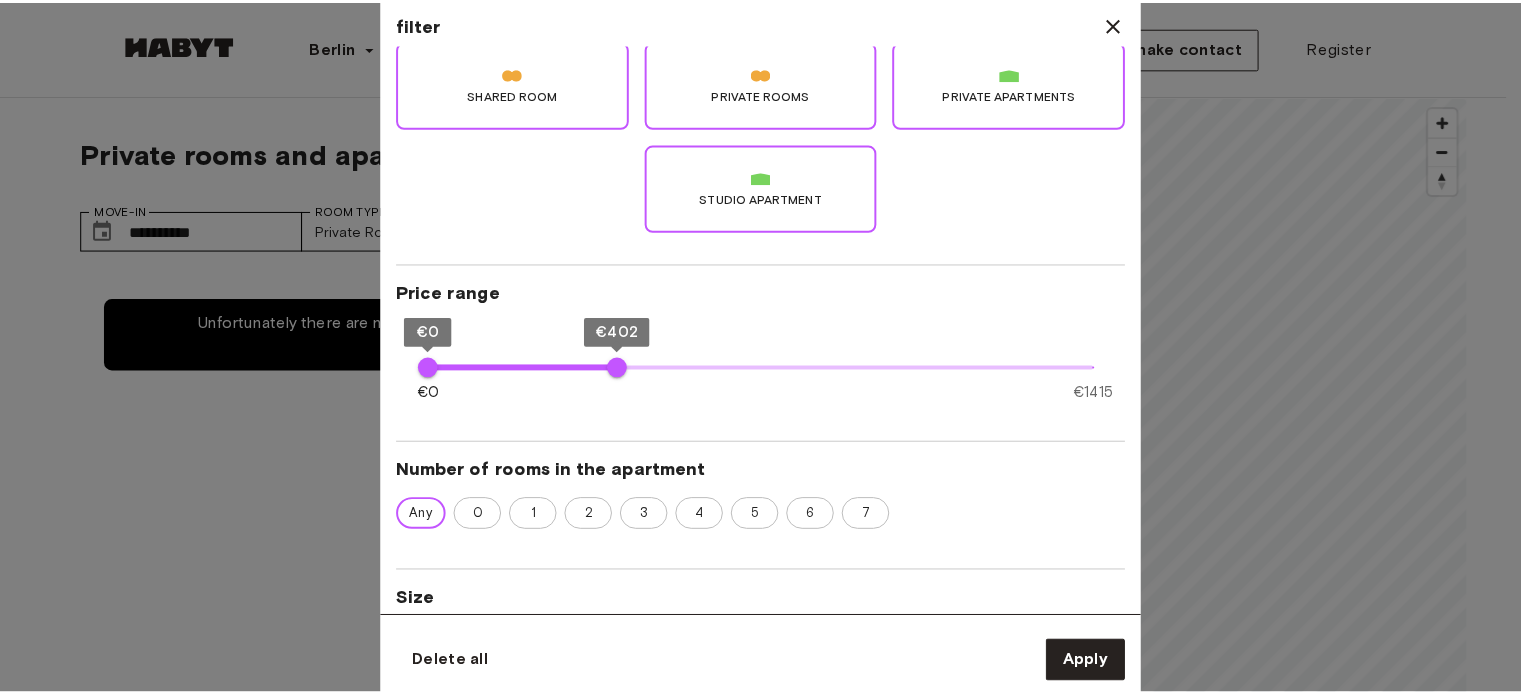 scroll, scrollTop: 0, scrollLeft: 0, axis: both 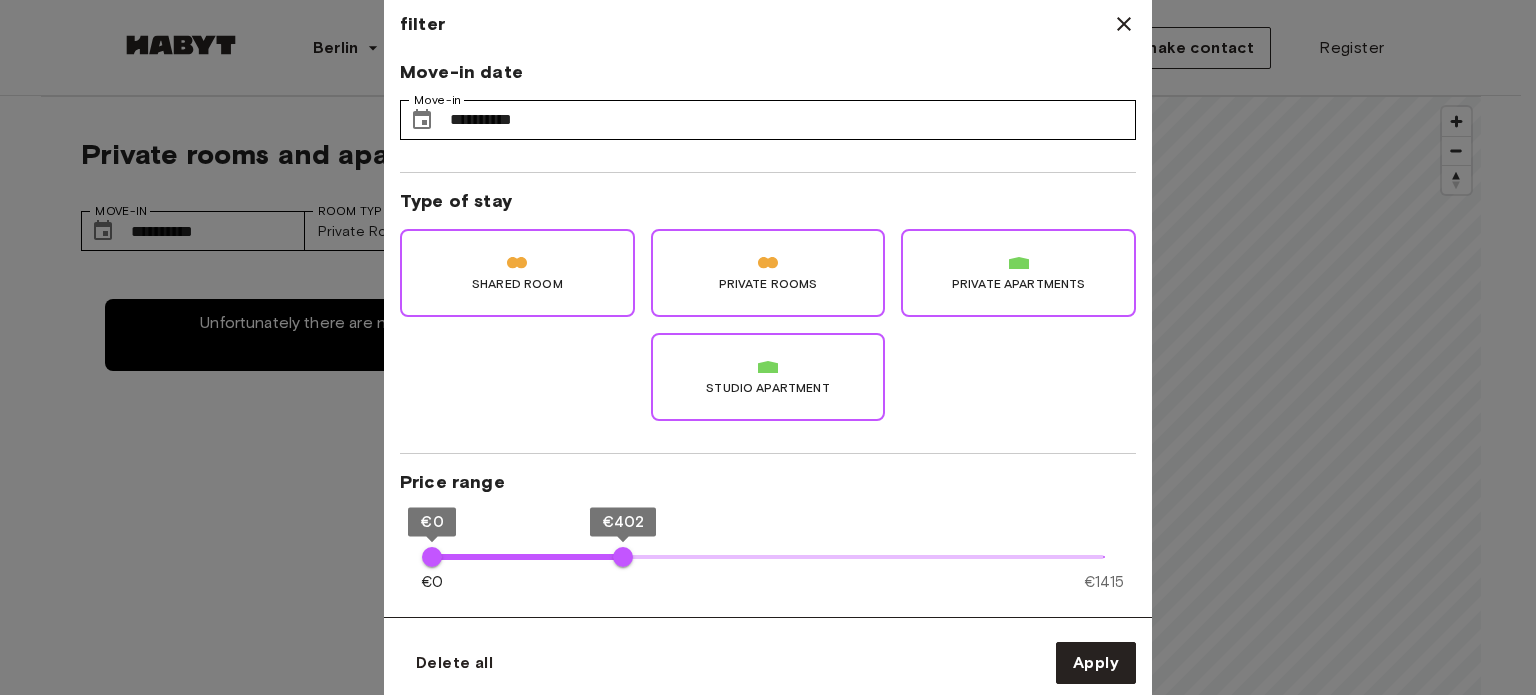 click at bounding box center (1124, 24) 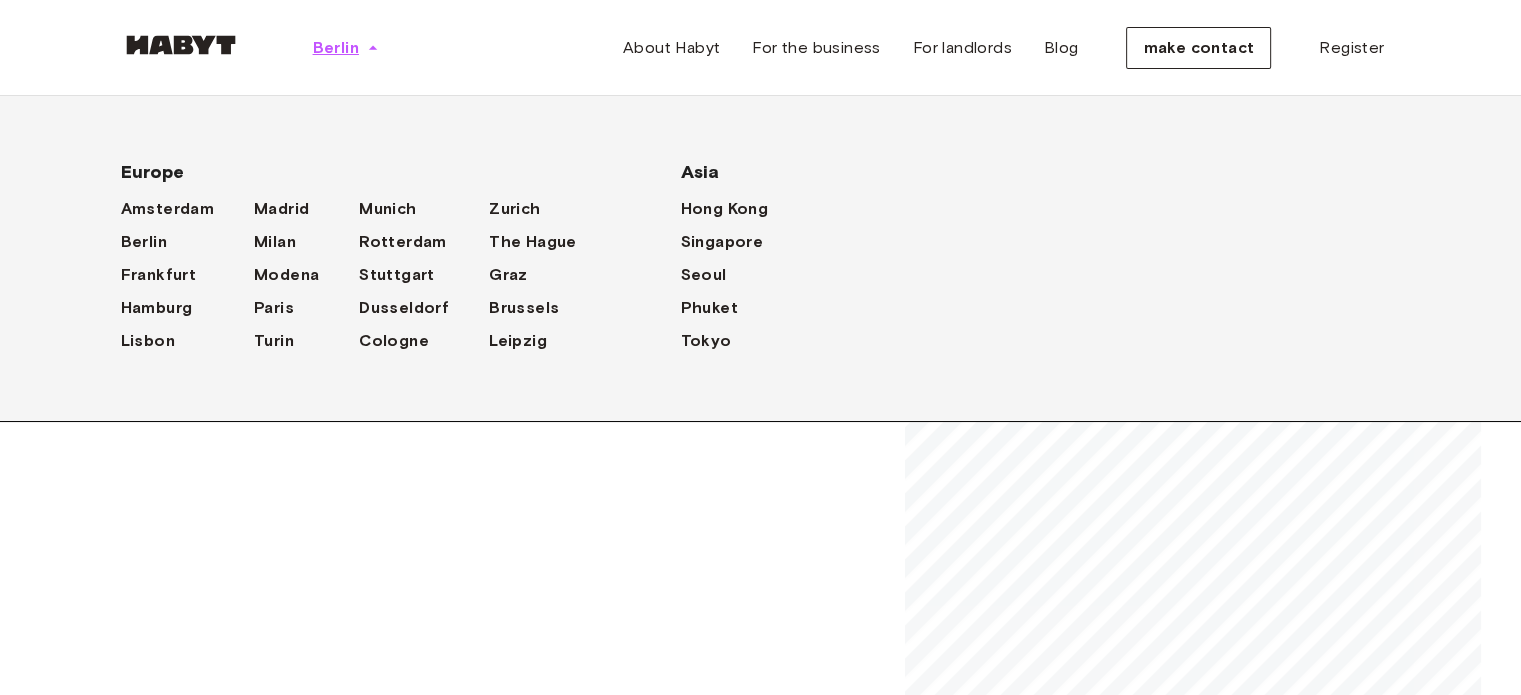 click 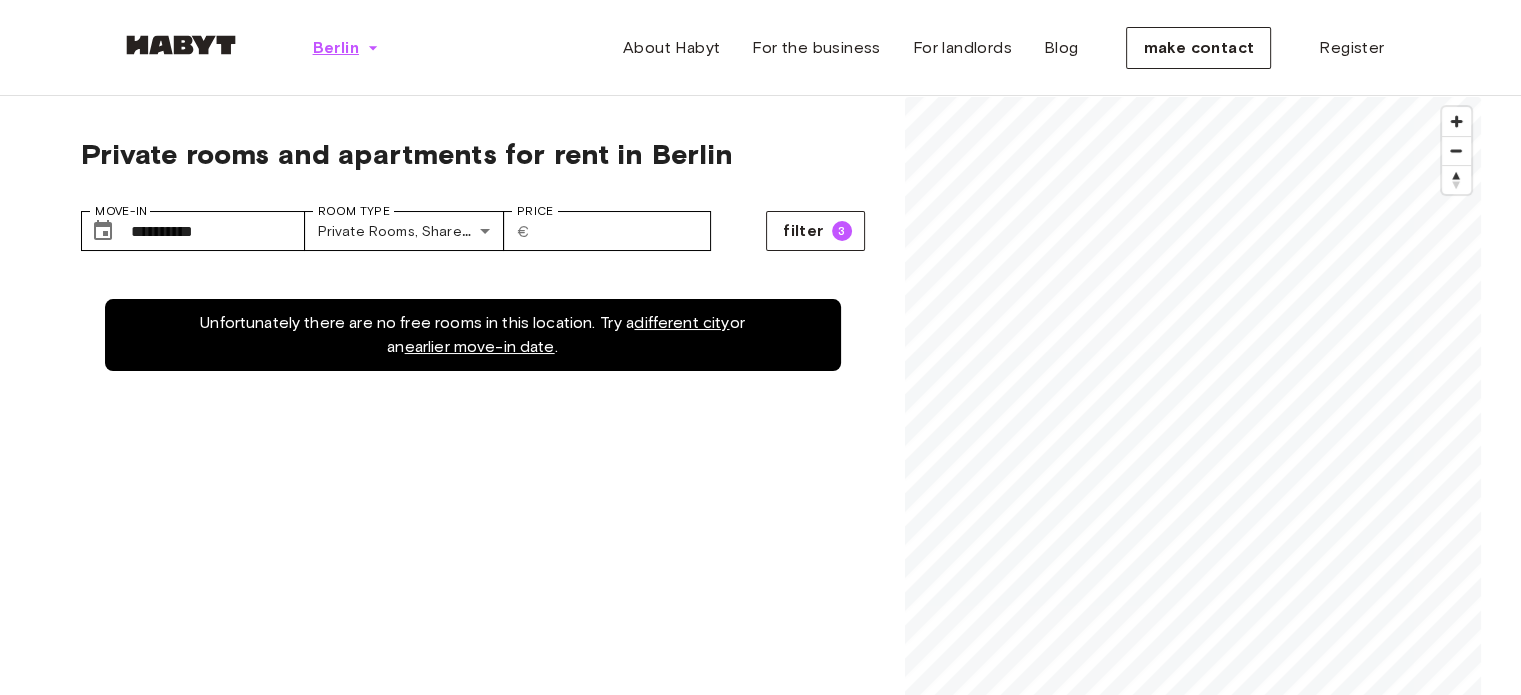 click 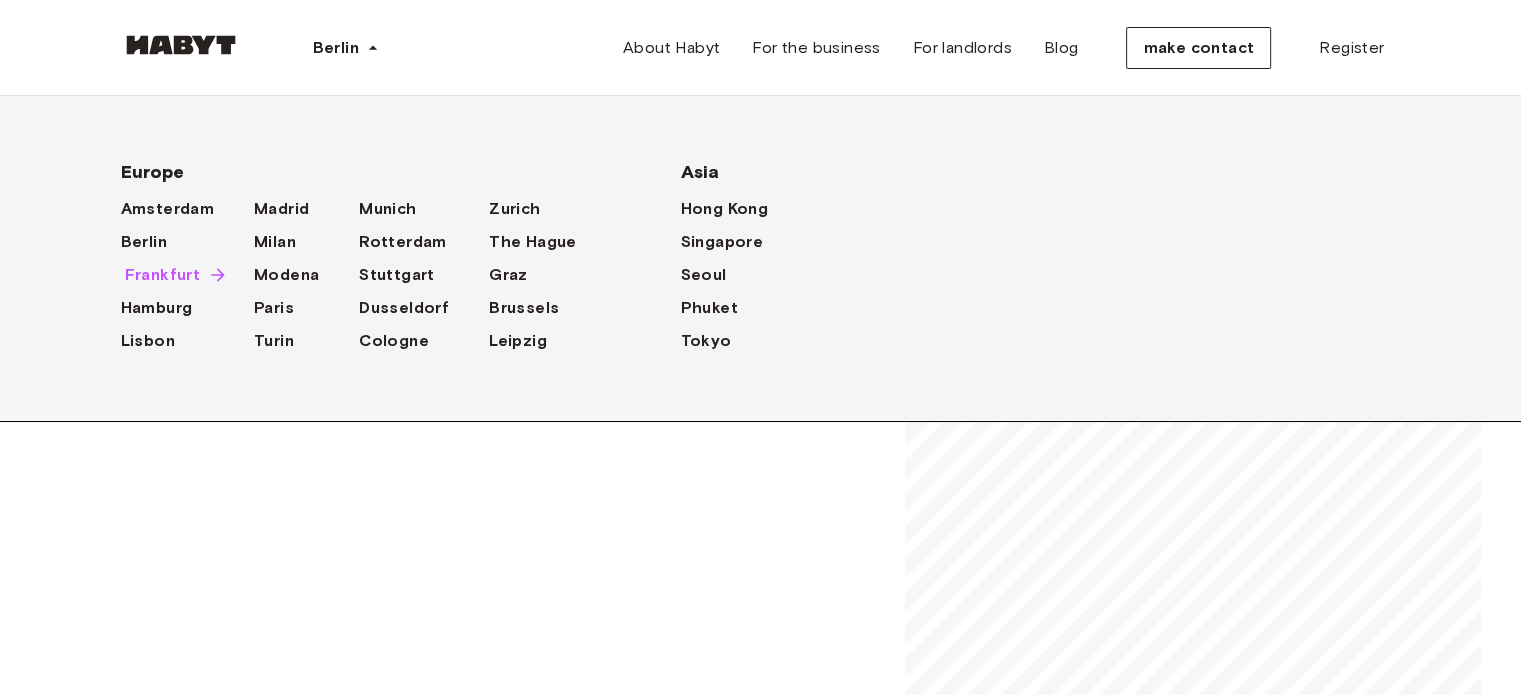 click on "Frankfurt" at bounding box center [163, 274] 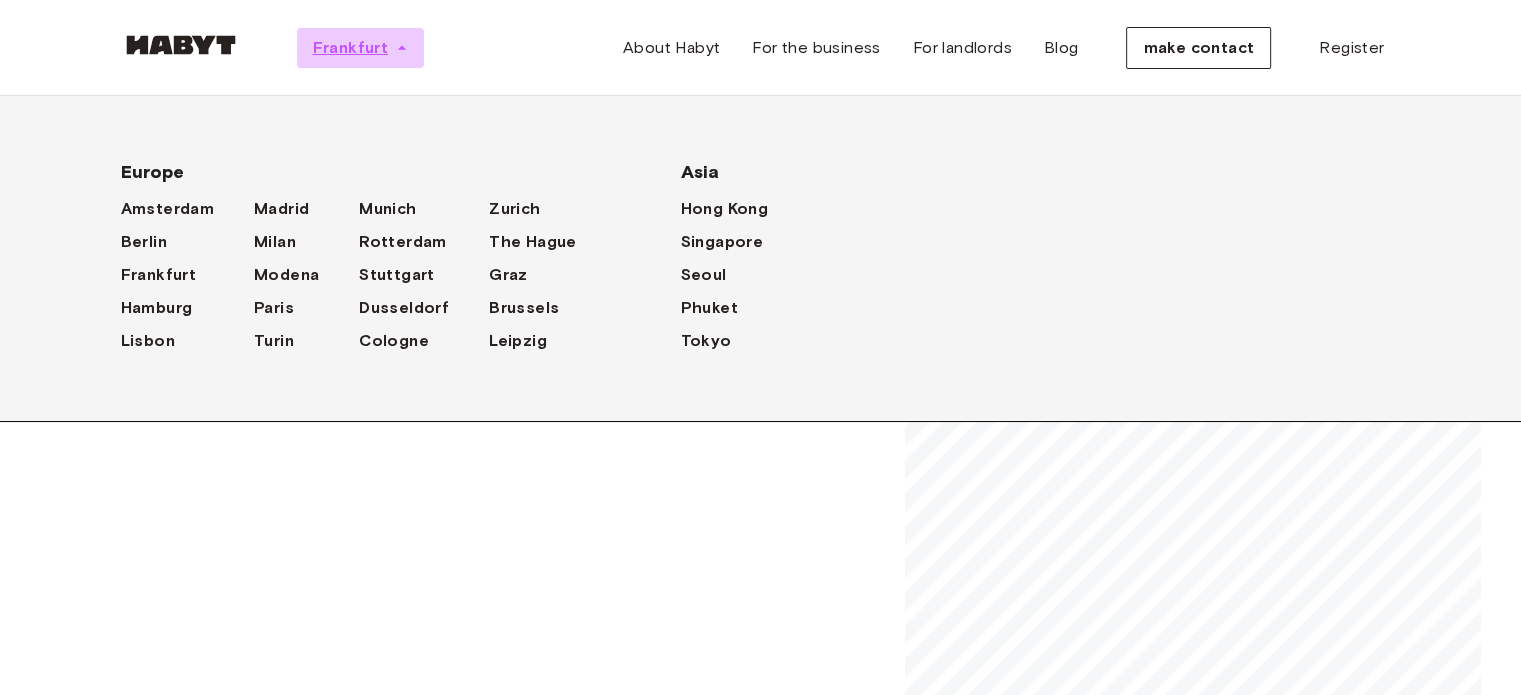 click on "Frankfurt" at bounding box center (351, 47) 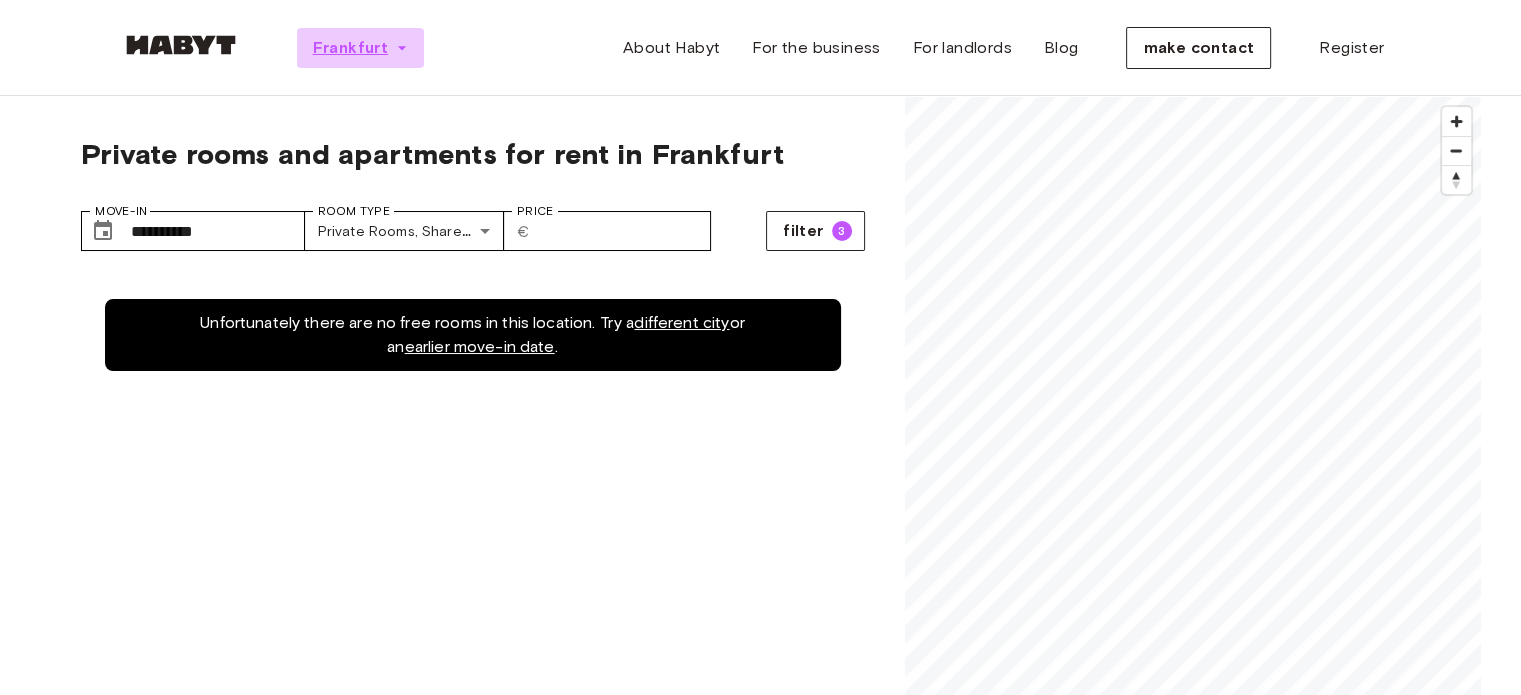 click on "Frankfurt" at bounding box center [361, 48] 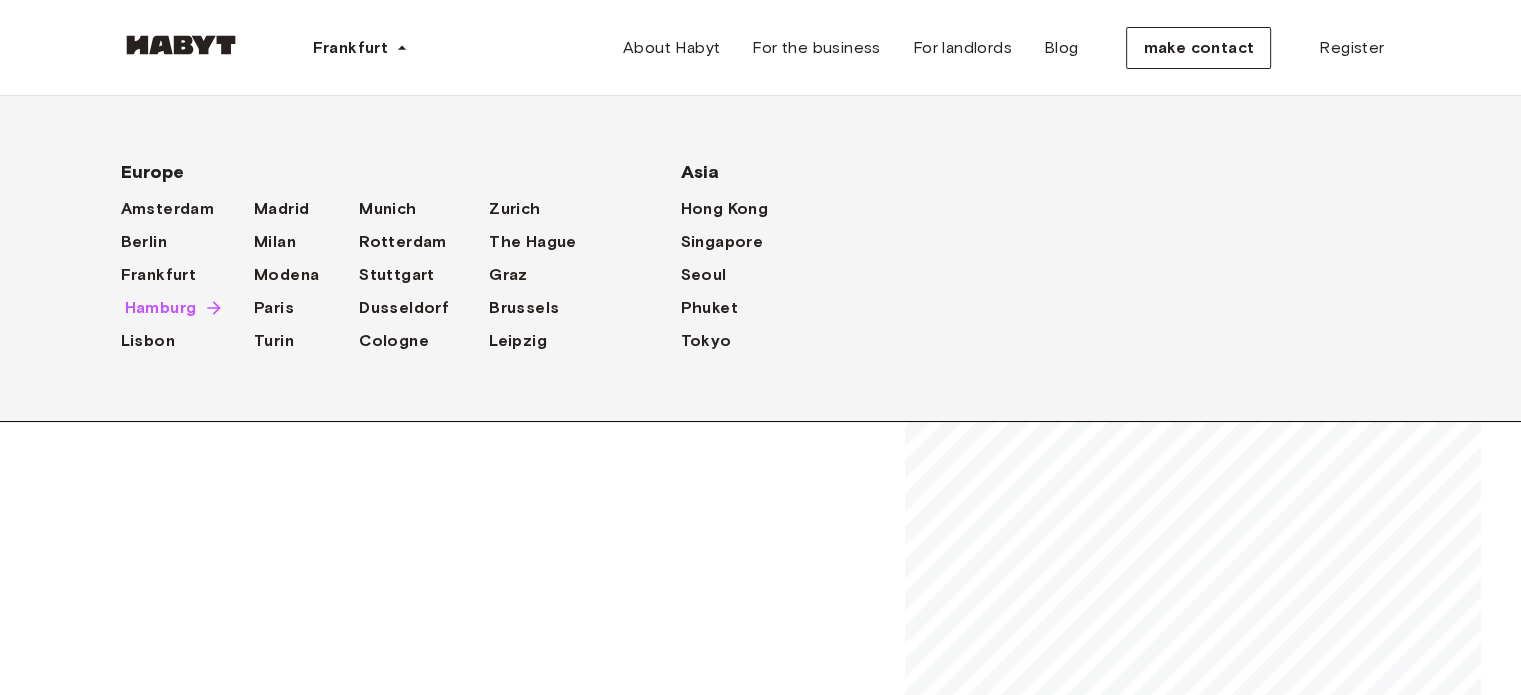 click on "Hamburg" at bounding box center (161, 307) 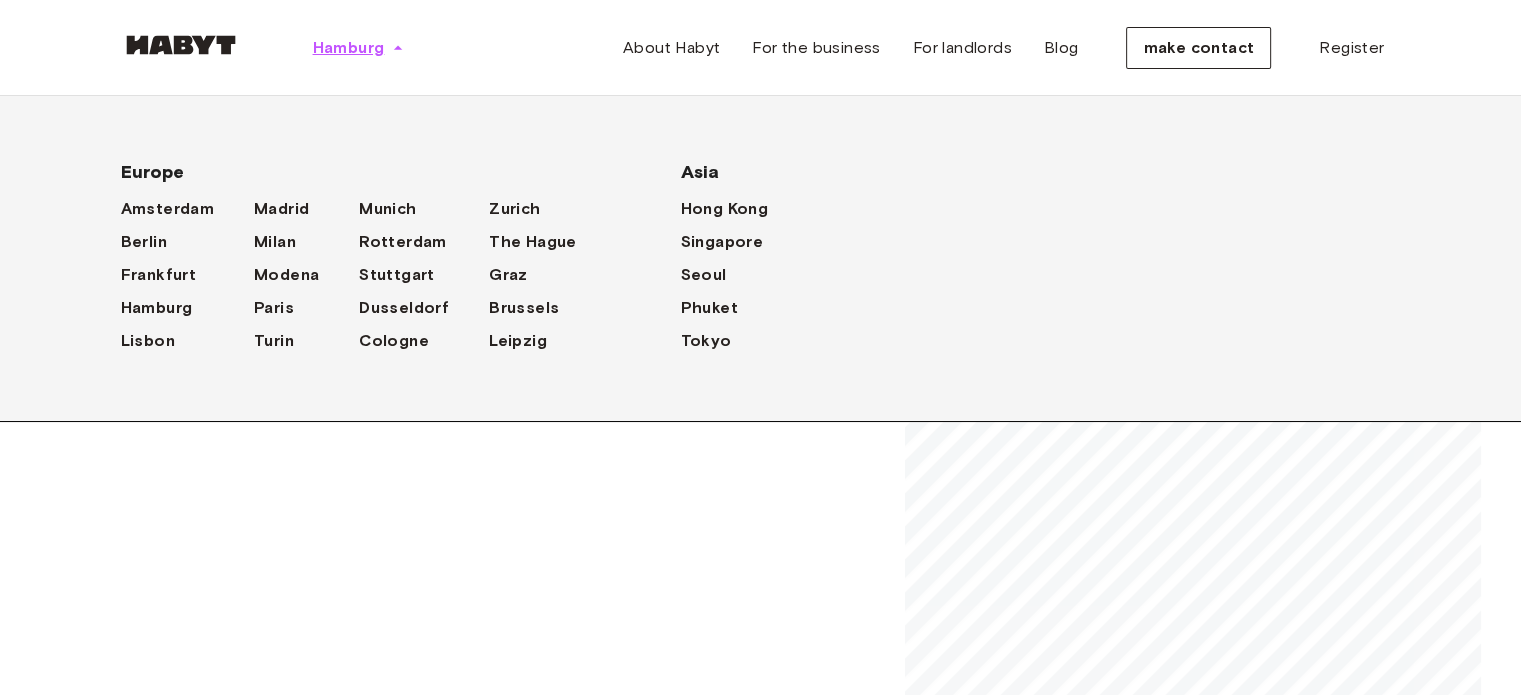 click on "Hamburg" at bounding box center (349, 47) 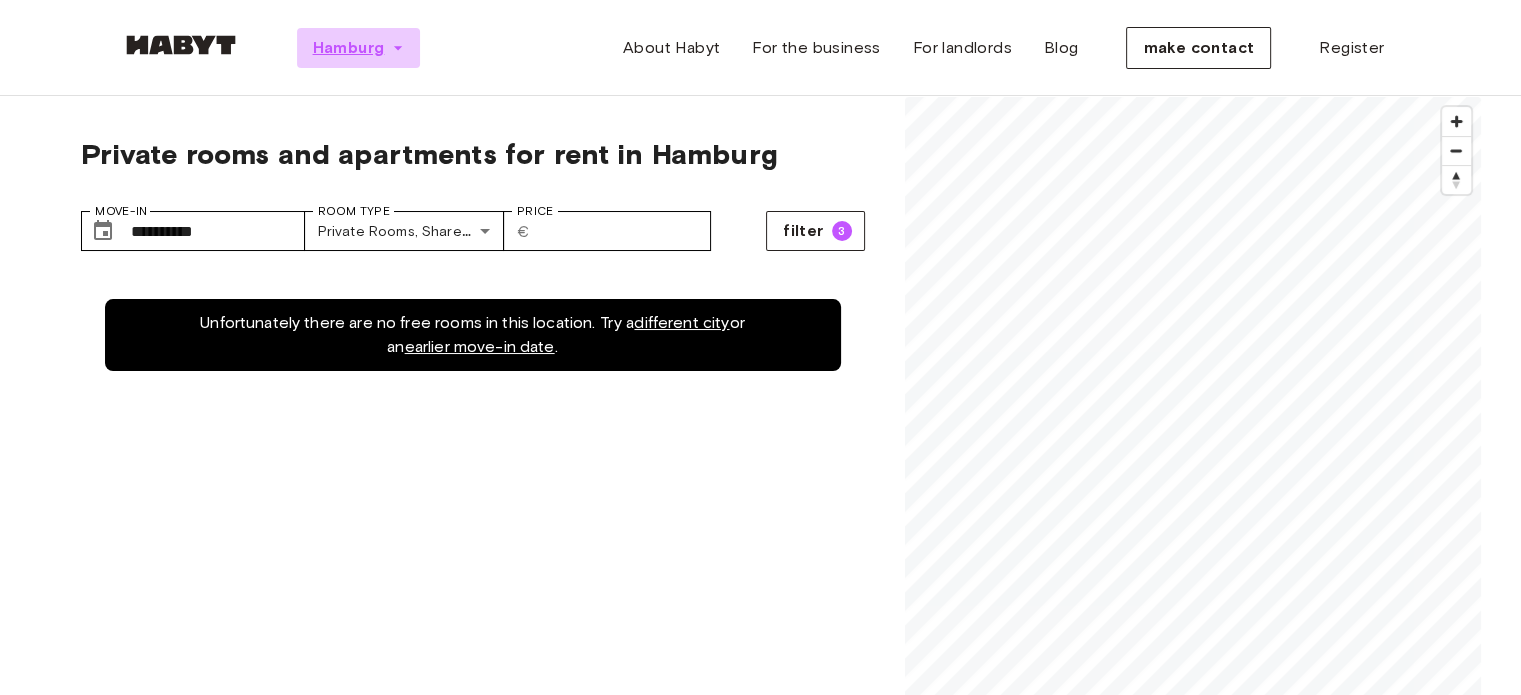 click on "Hamburg" at bounding box center [349, 47] 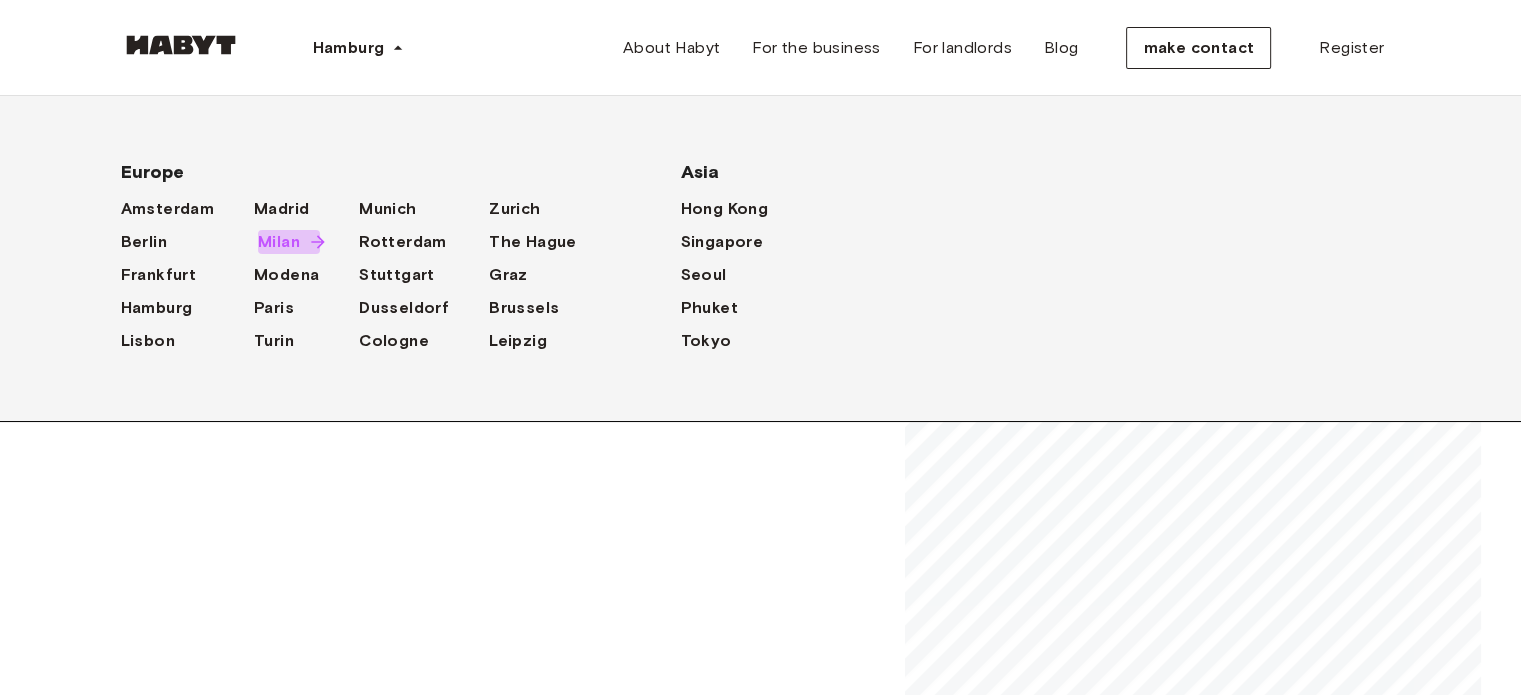 click on "Milan" at bounding box center (279, 241) 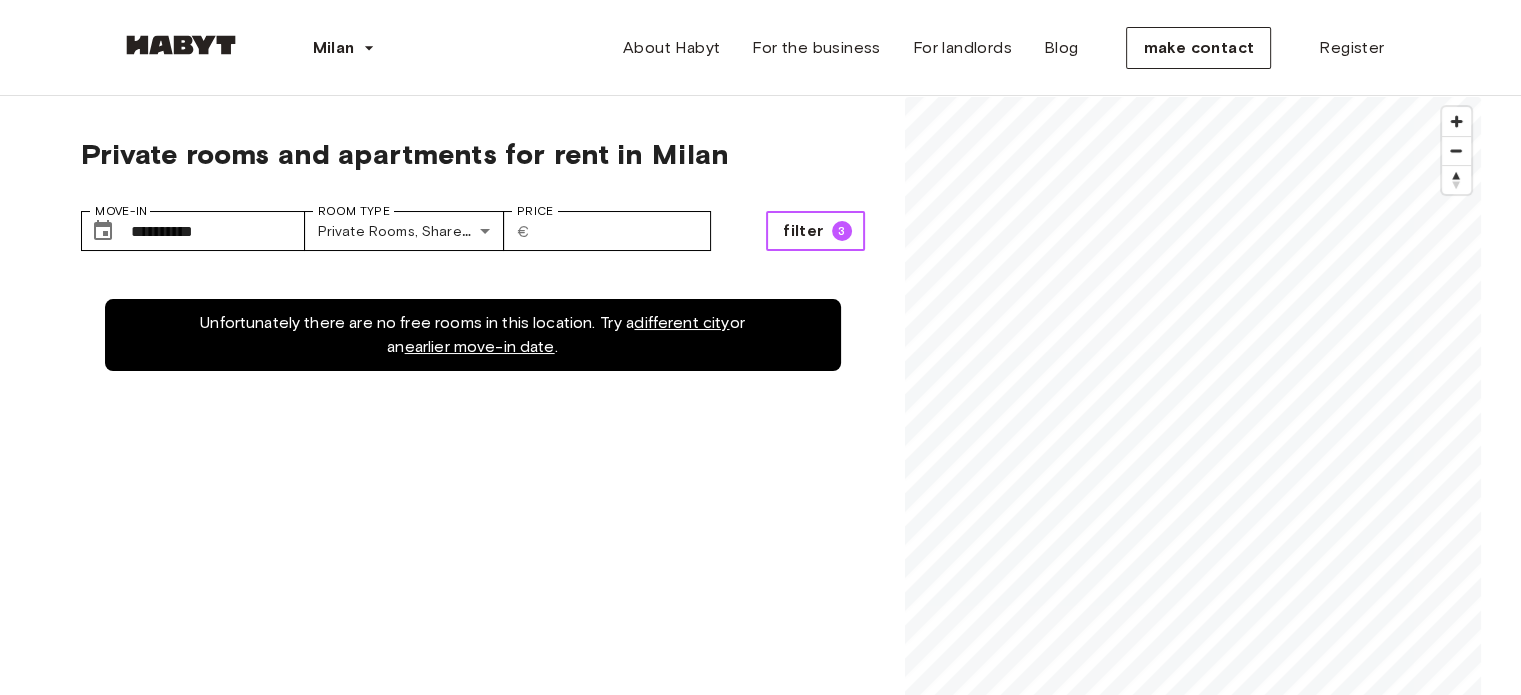click on "filter 3" at bounding box center (815, 231) 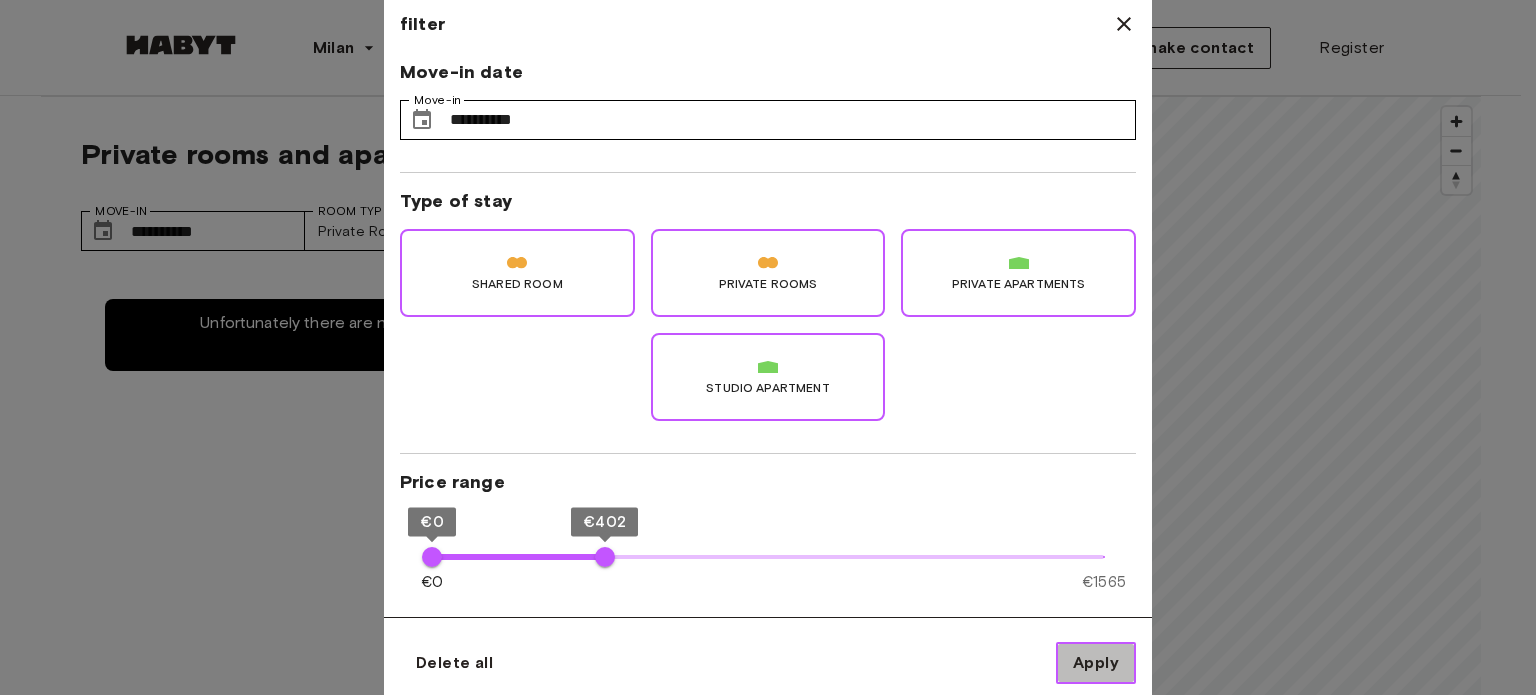 click on "Apply" at bounding box center (1096, 662) 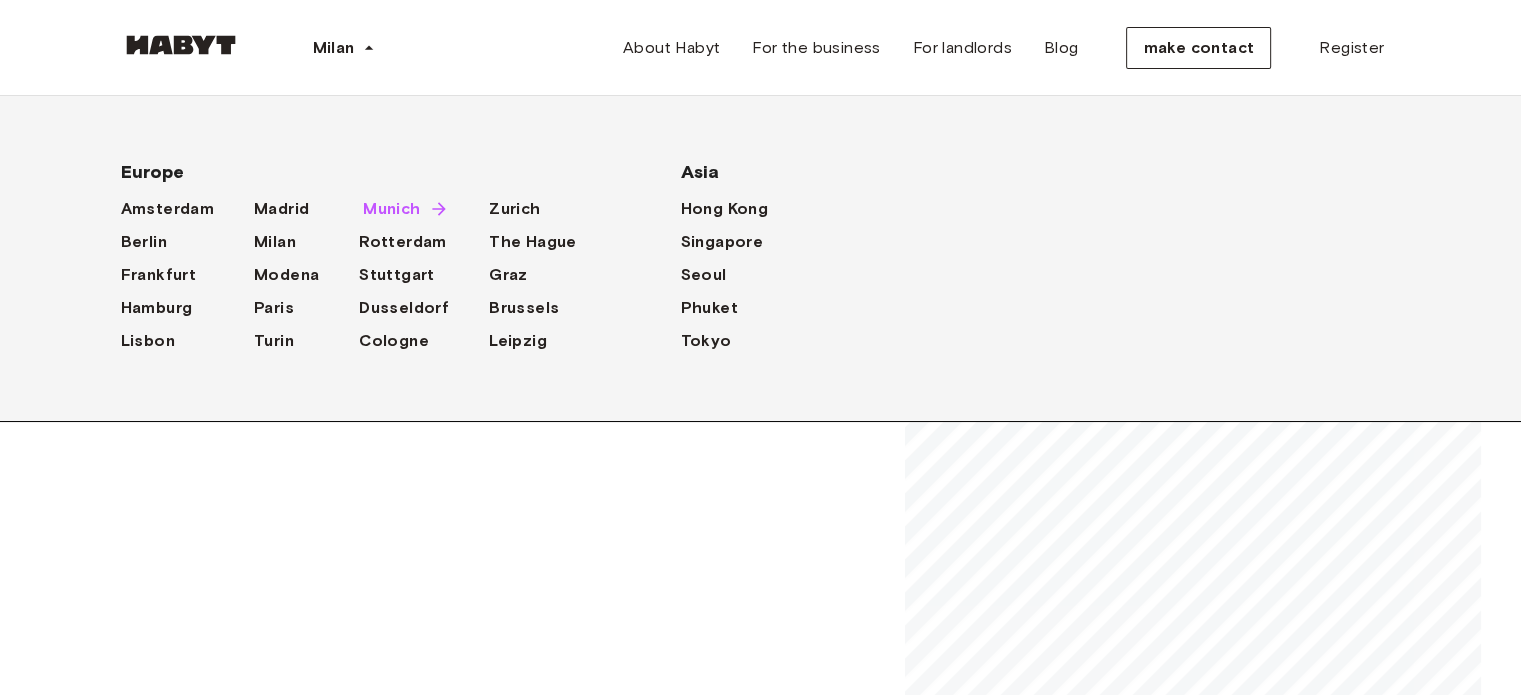 click on "Munich" at bounding box center (391, 208) 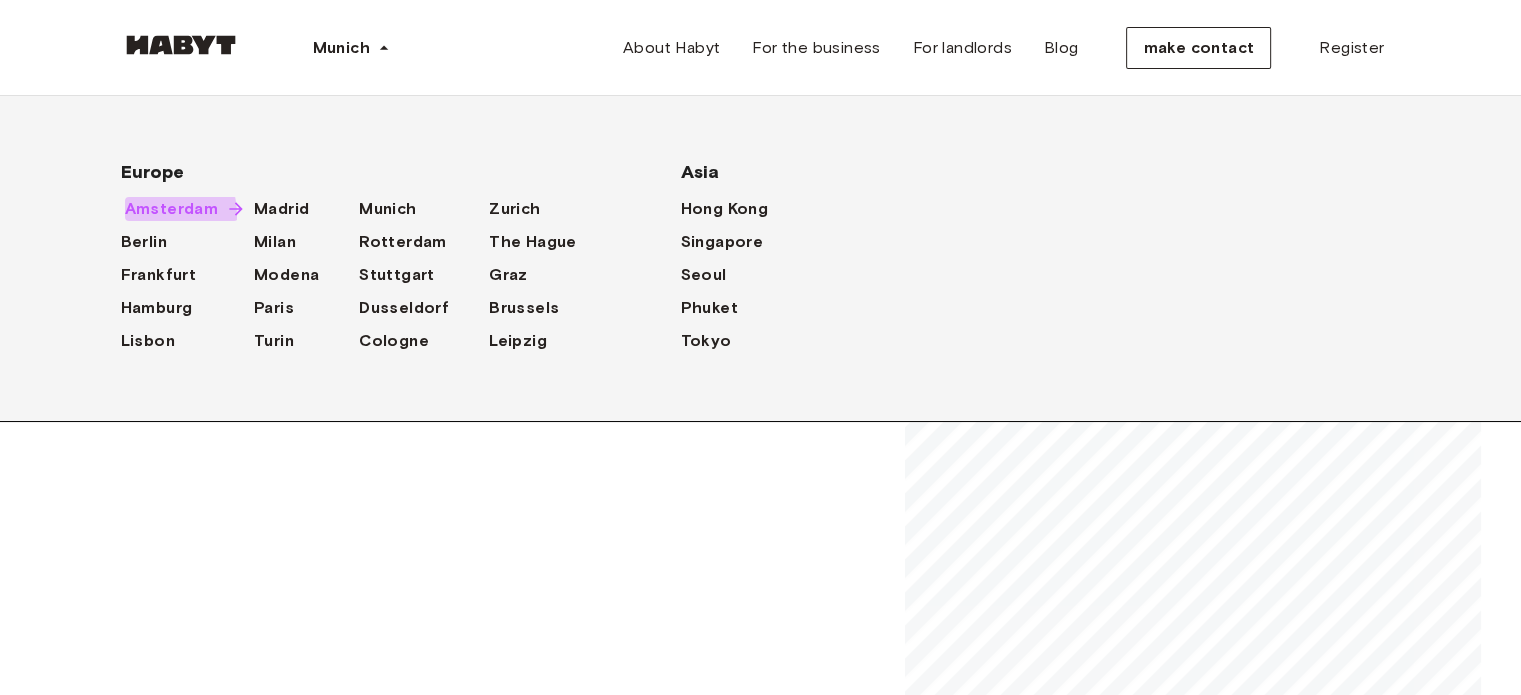click on "Amsterdam" at bounding box center [172, 208] 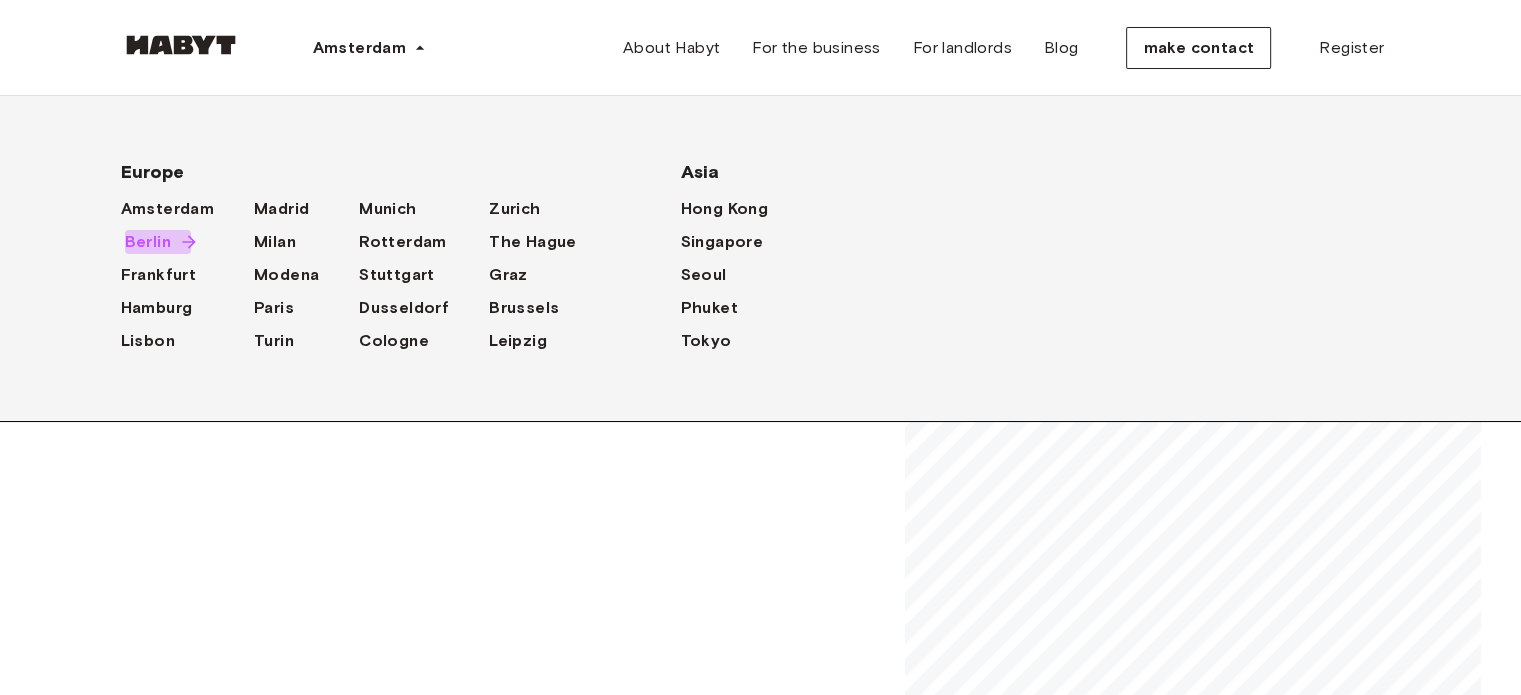 click at bounding box center (185, 242) 